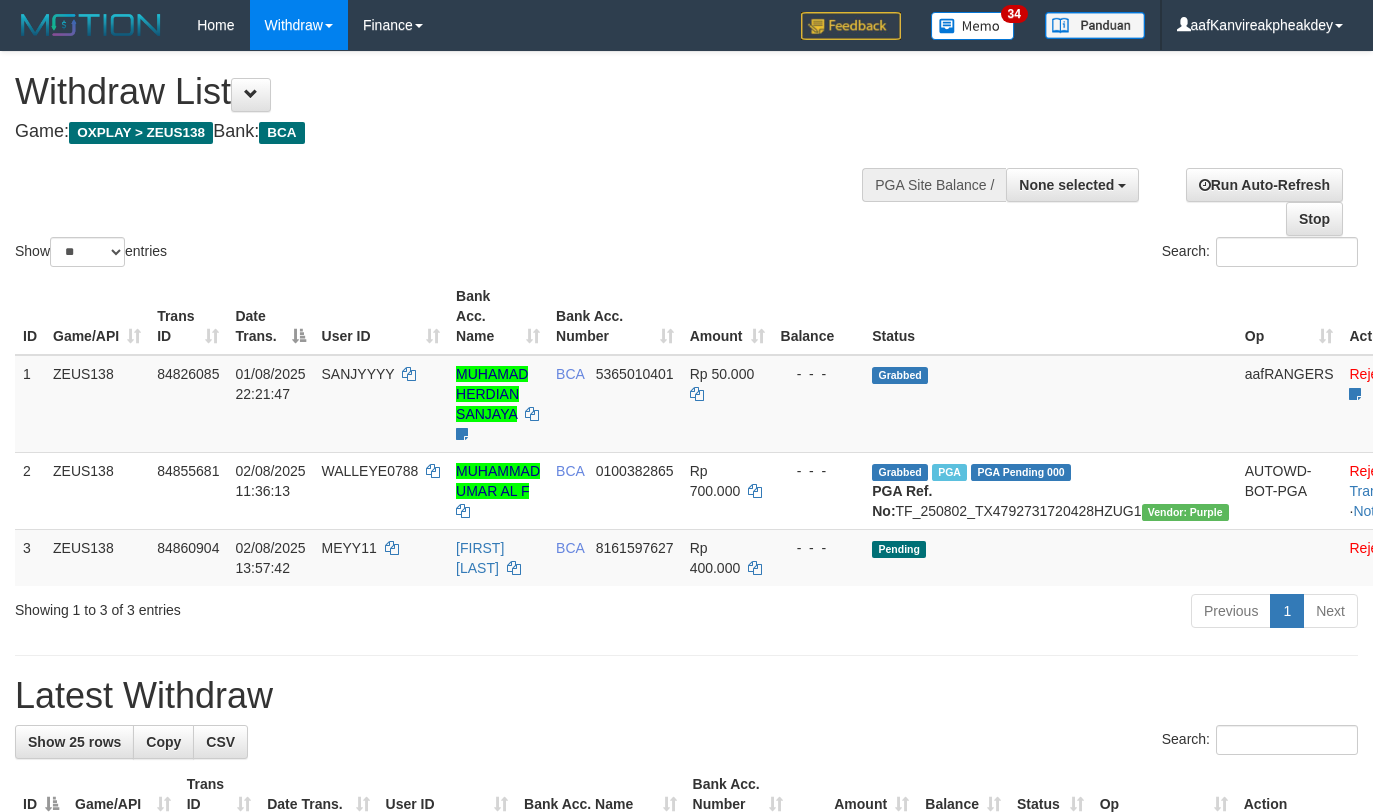 select 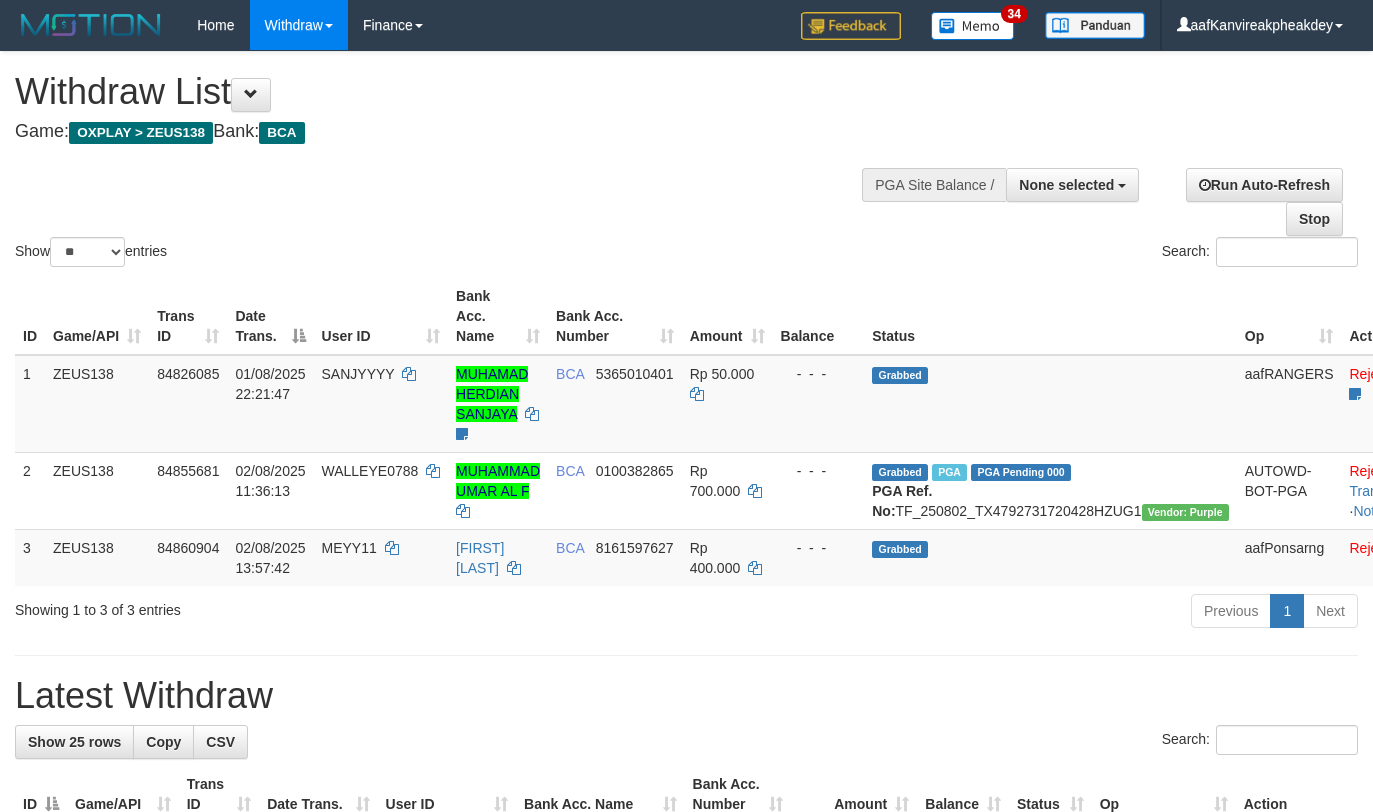 select 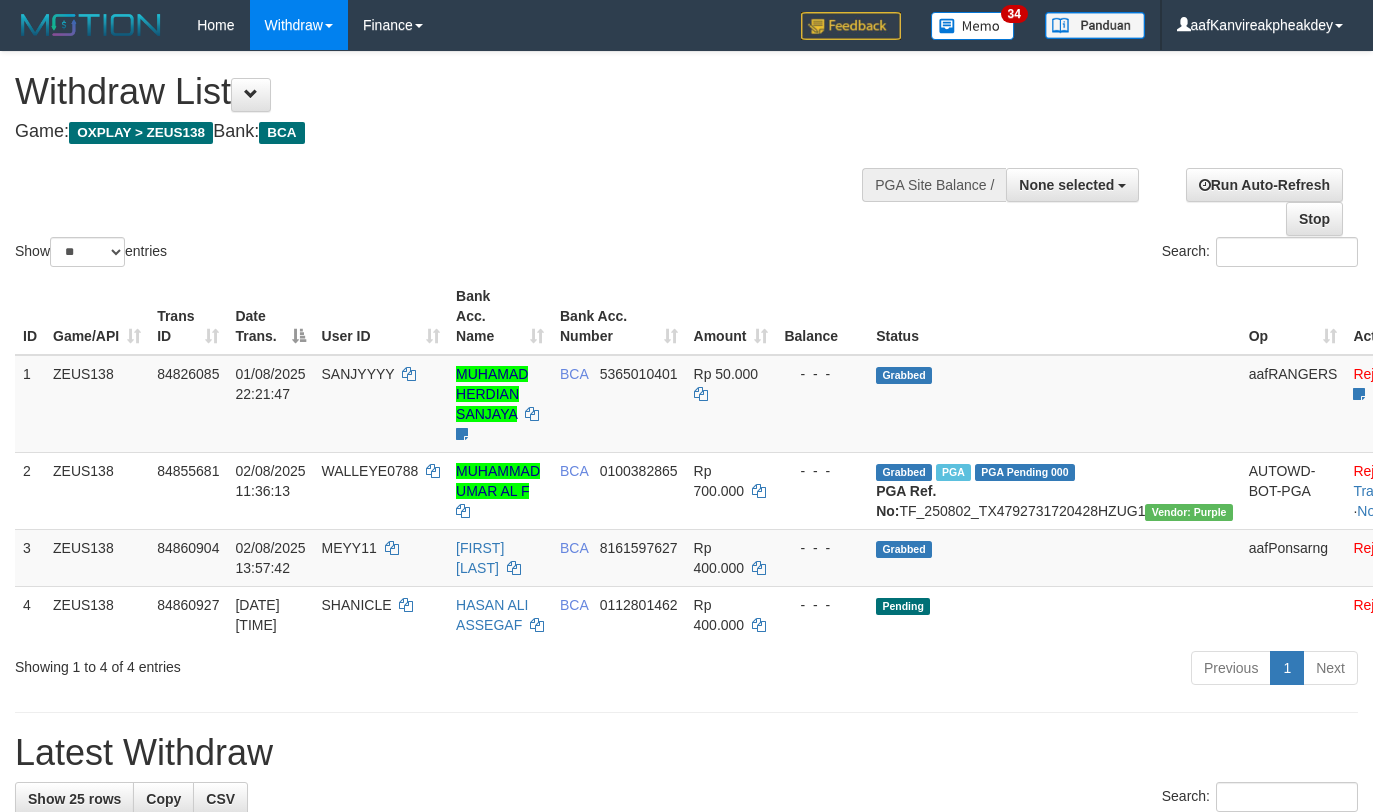 select 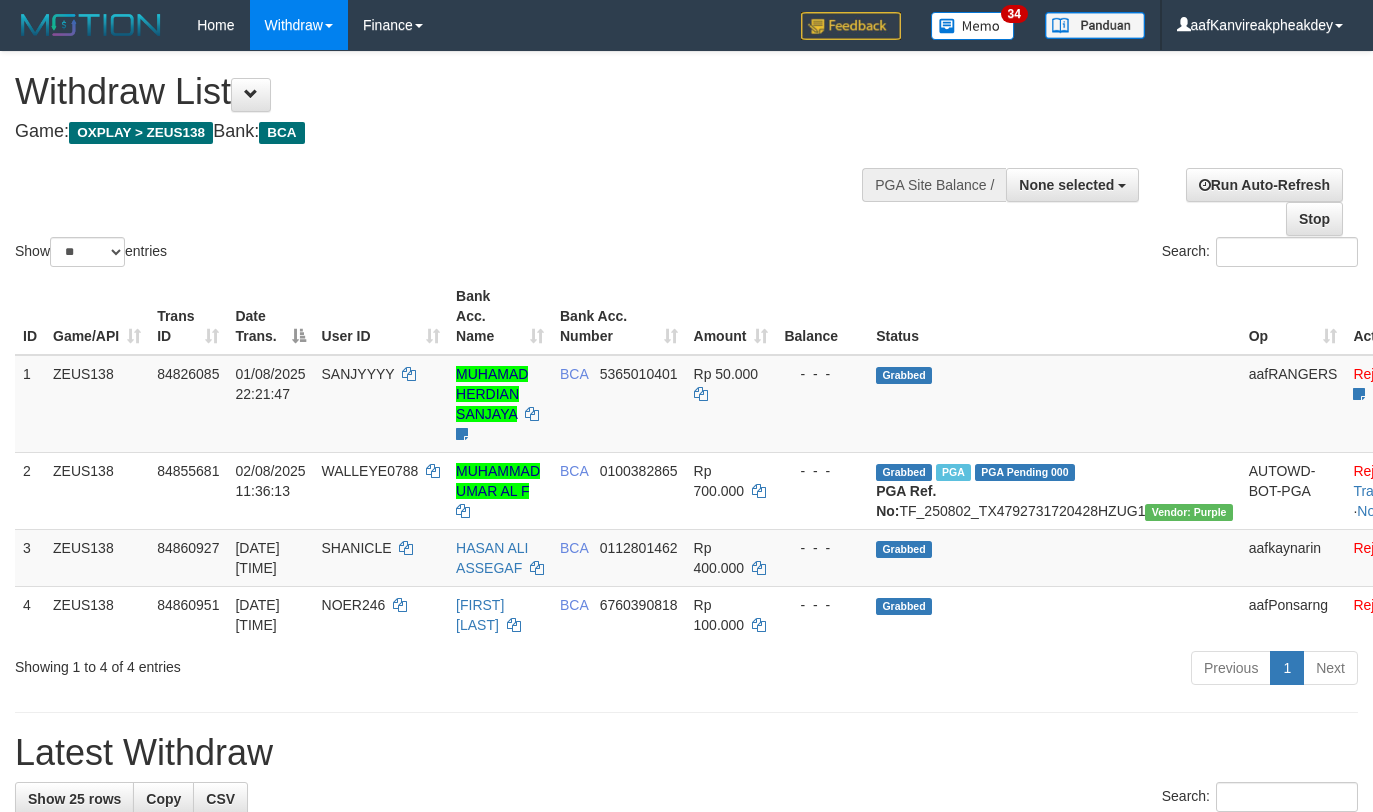 select 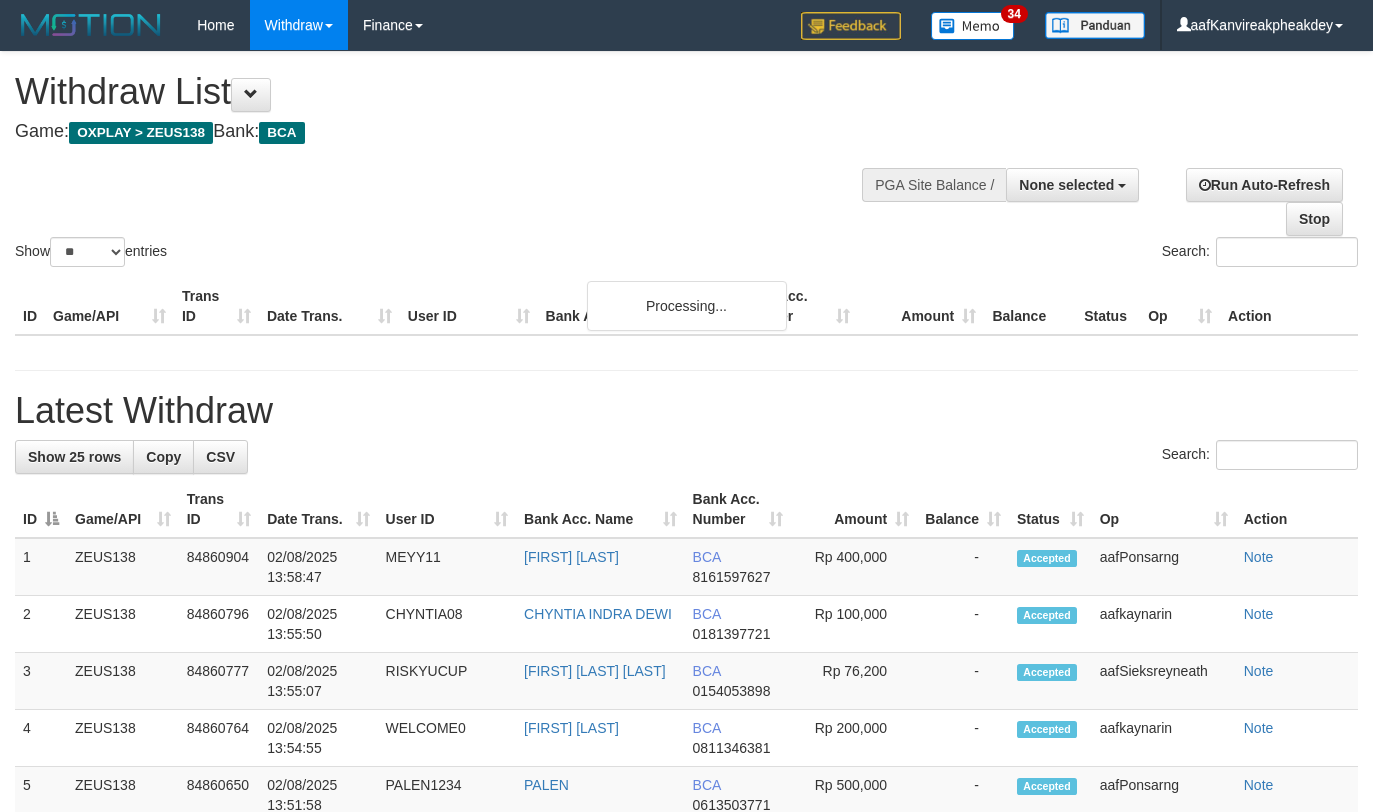 select 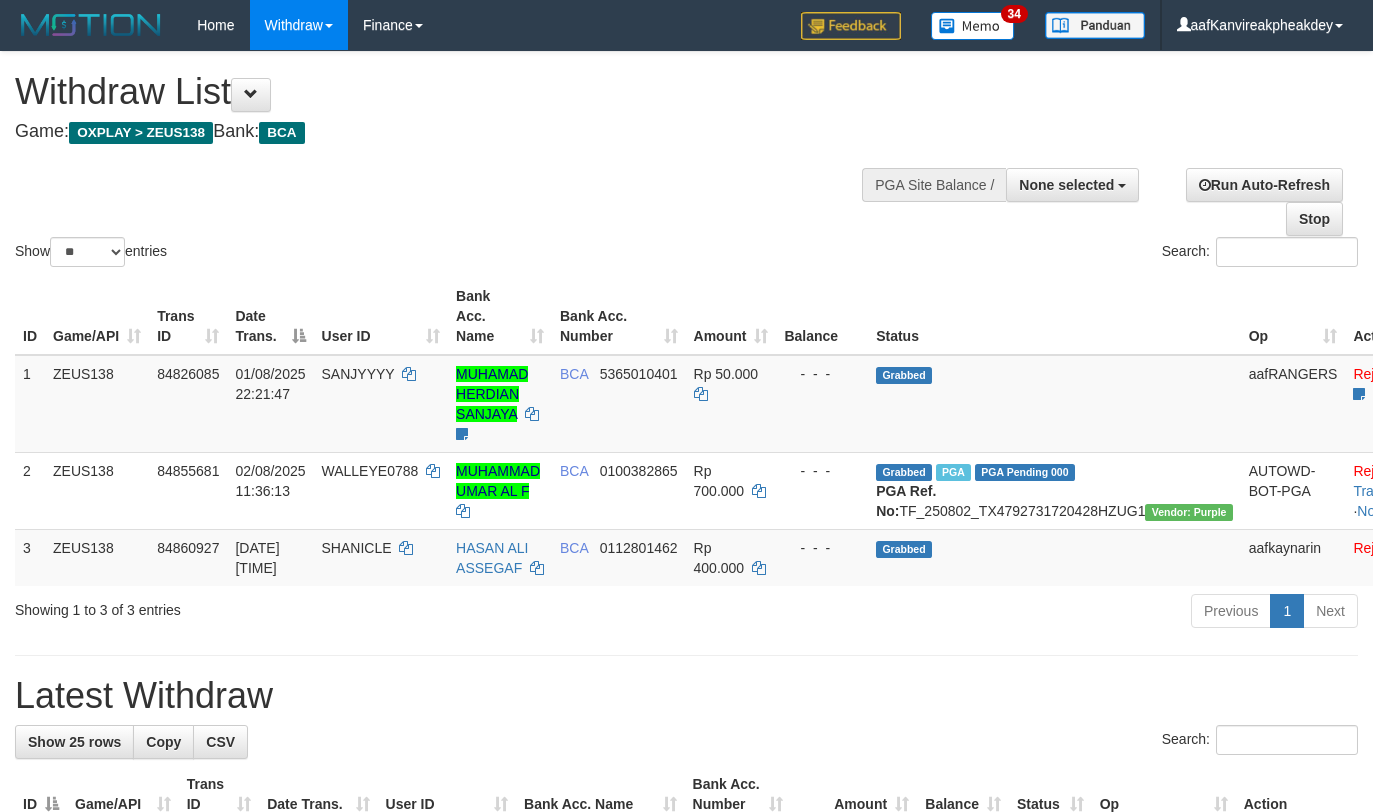select 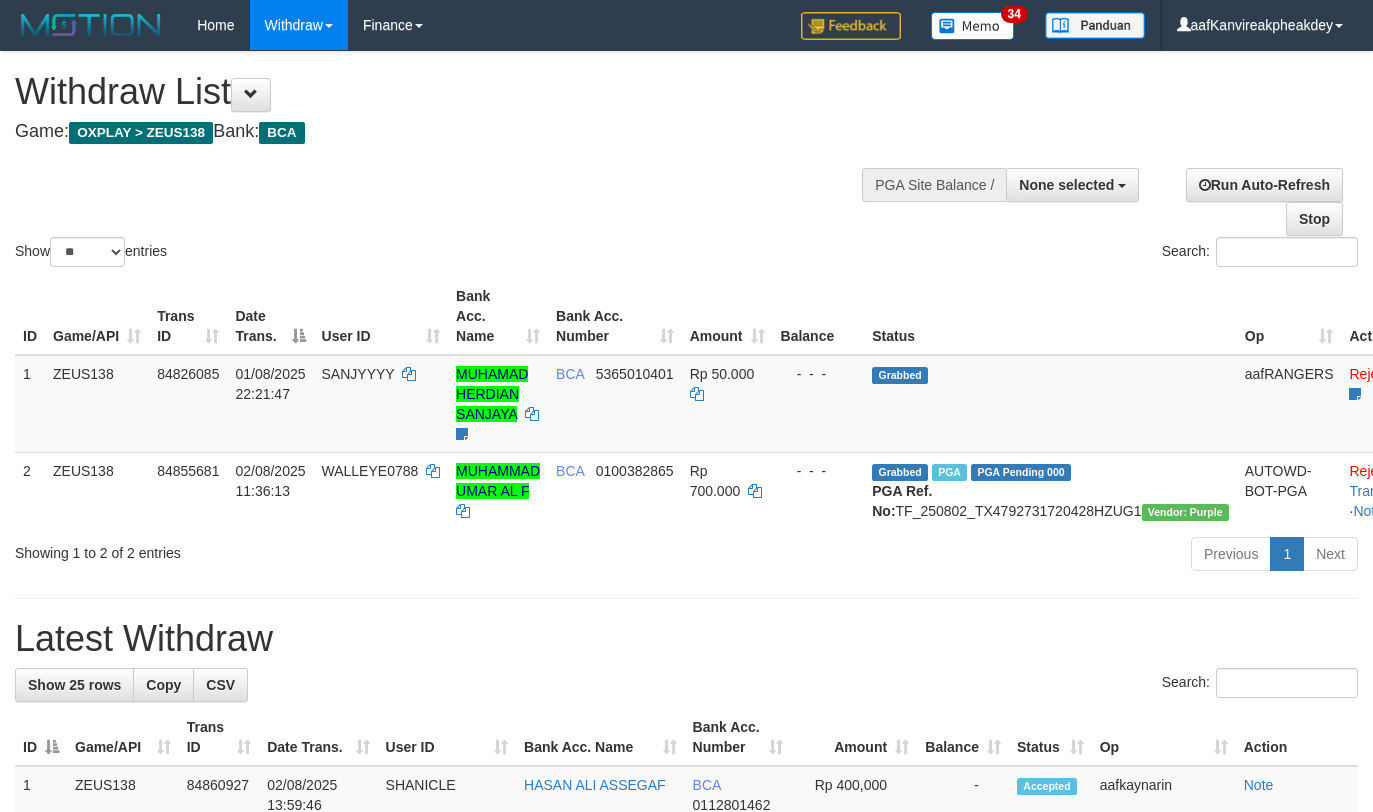 select 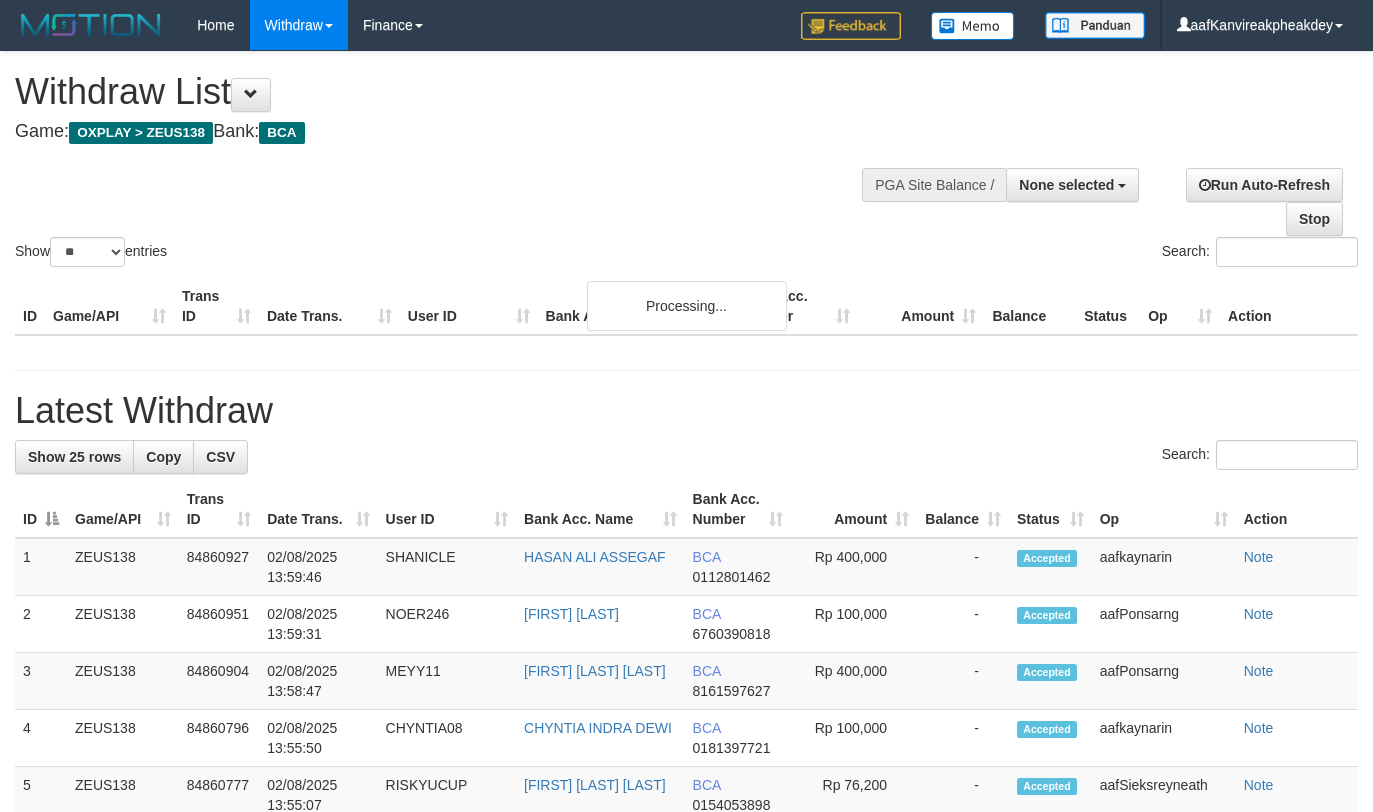 select 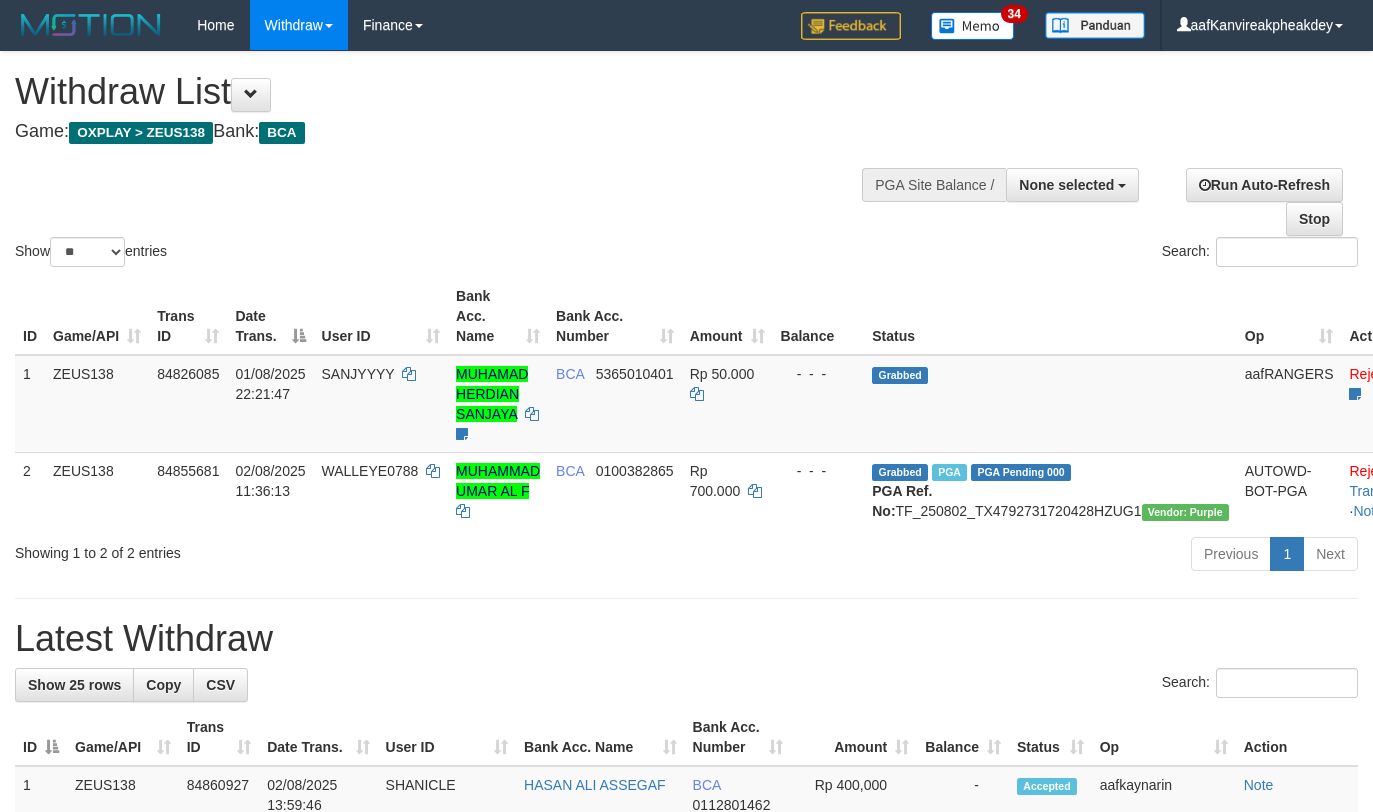 select 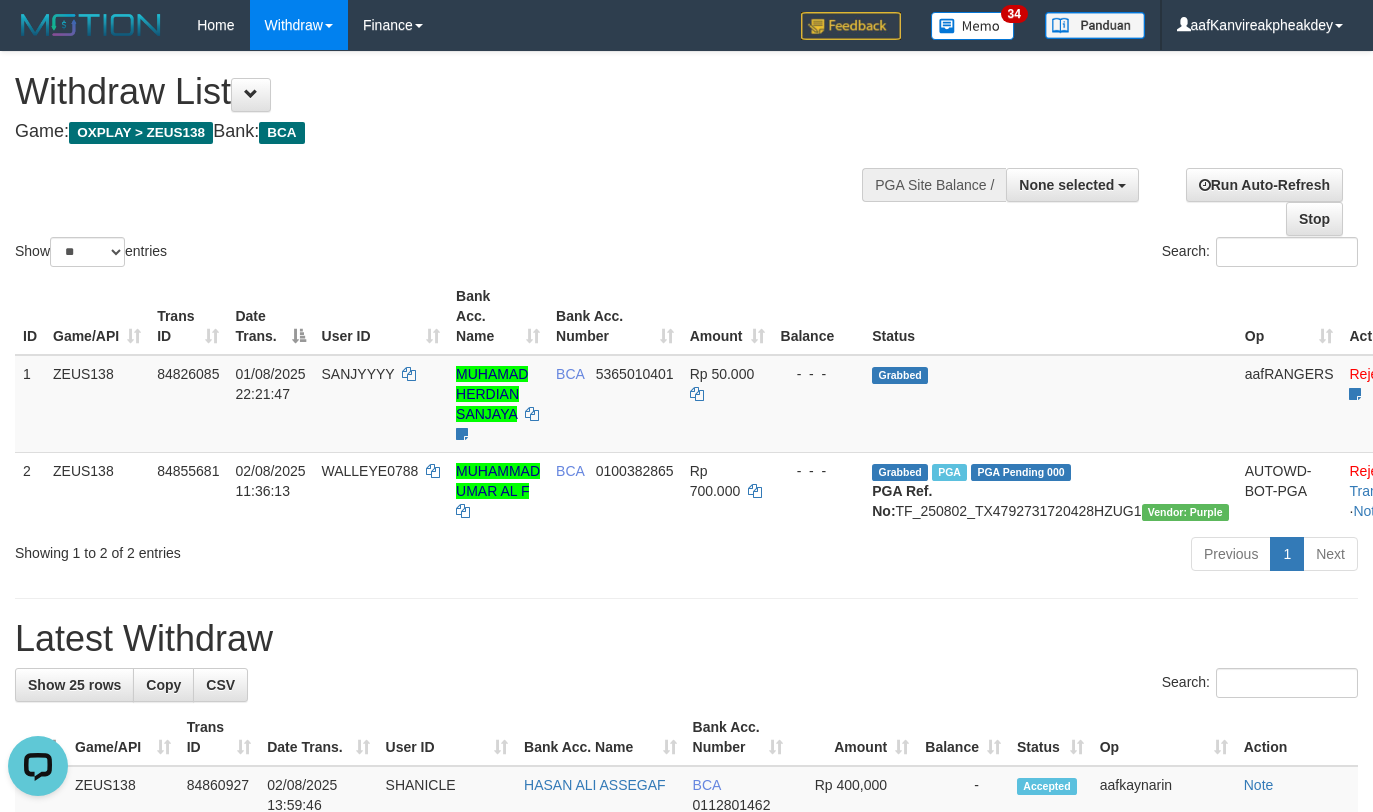 scroll, scrollTop: 0, scrollLeft: 0, axis: both 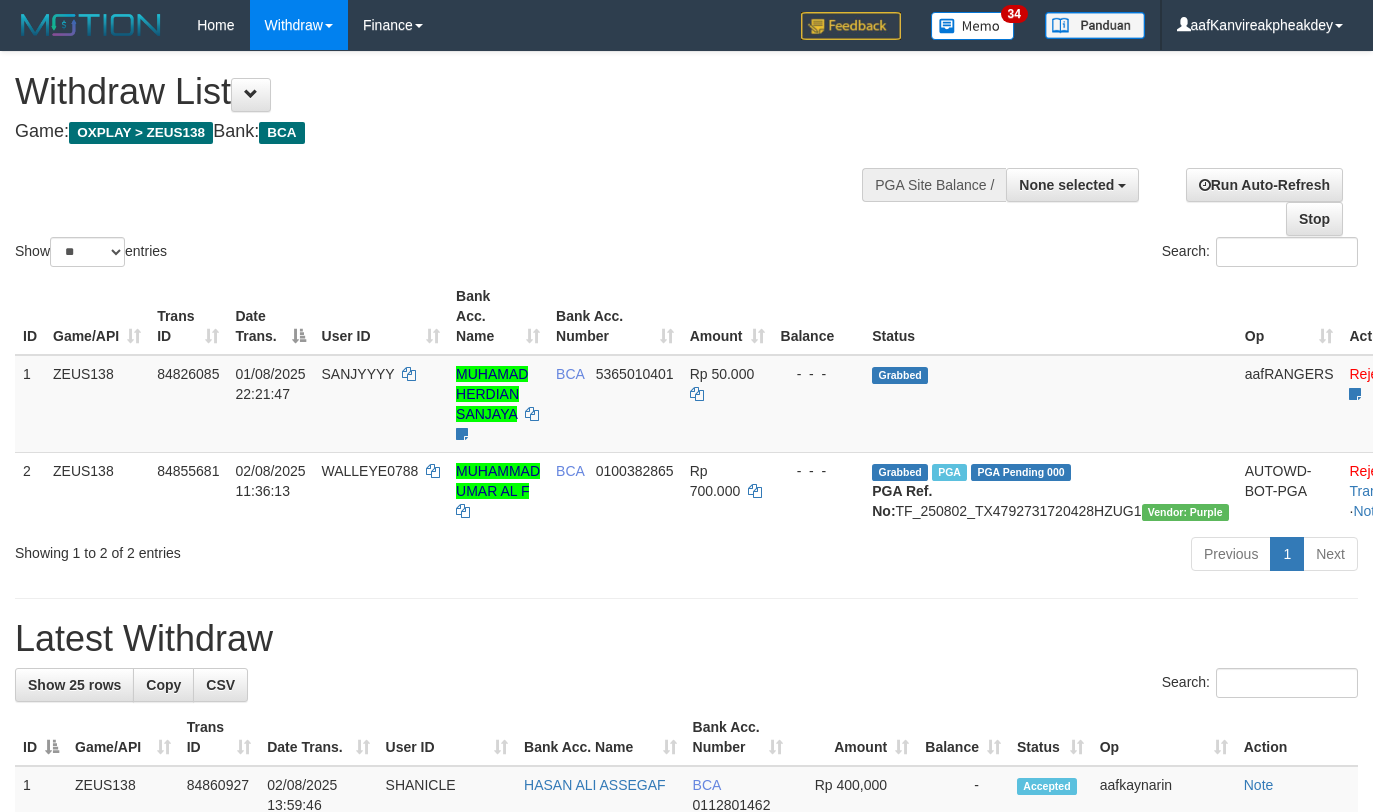 select 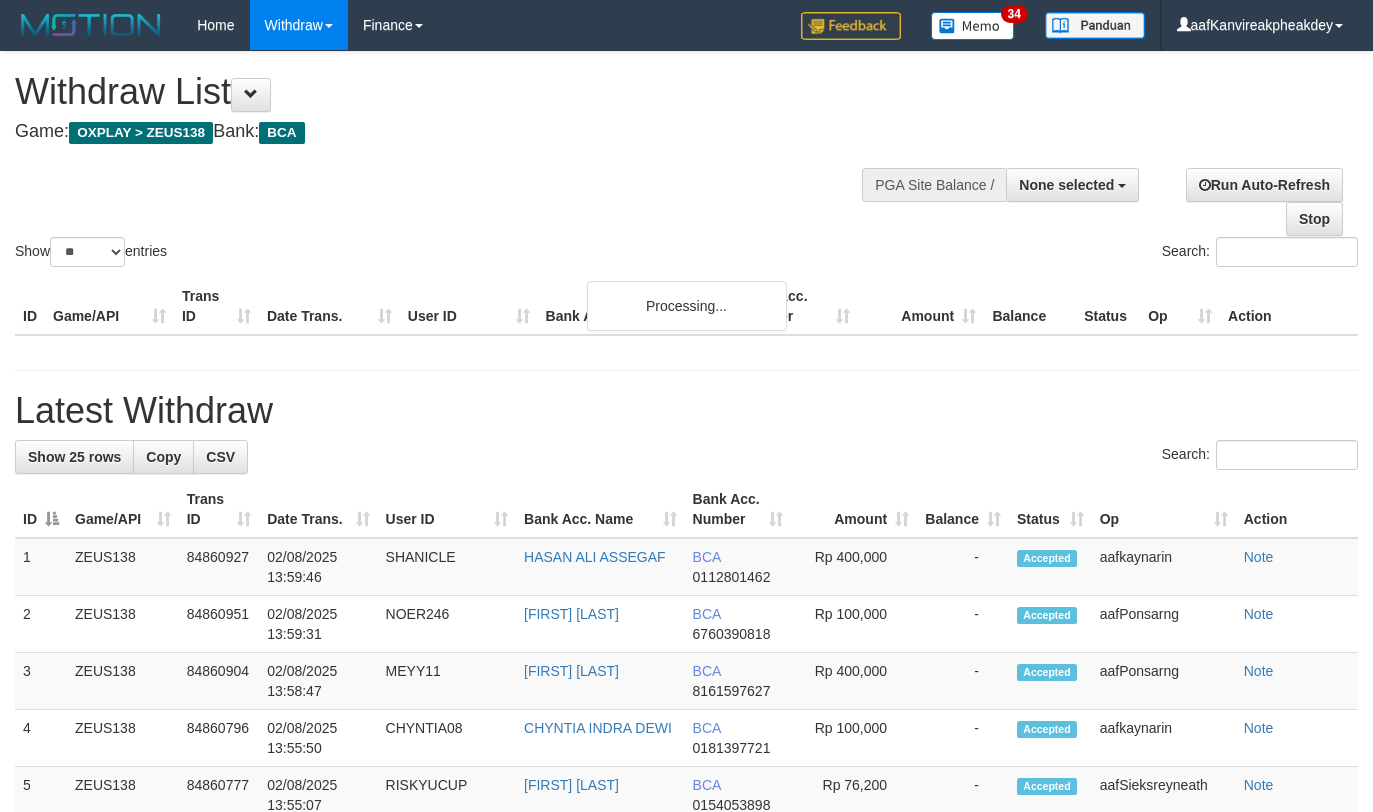 select 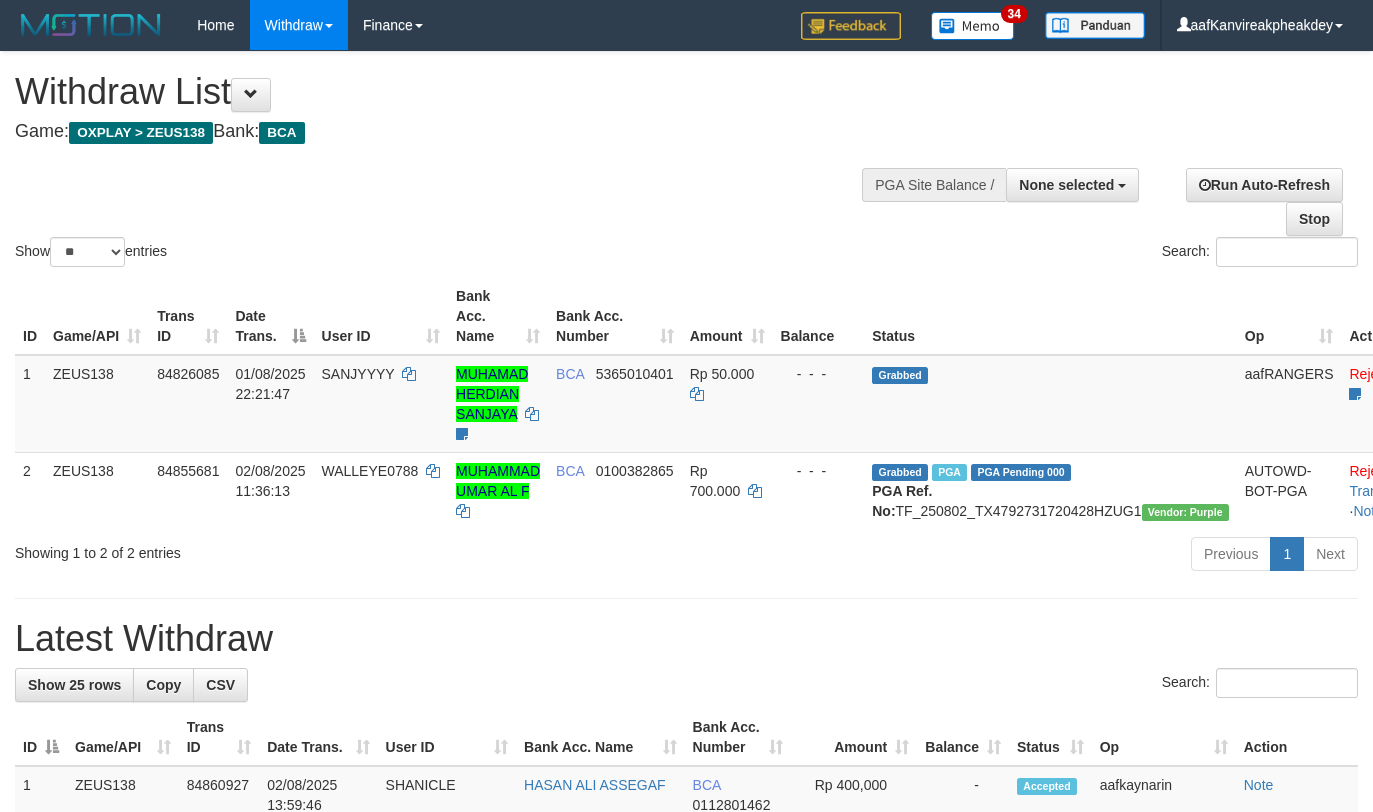 select 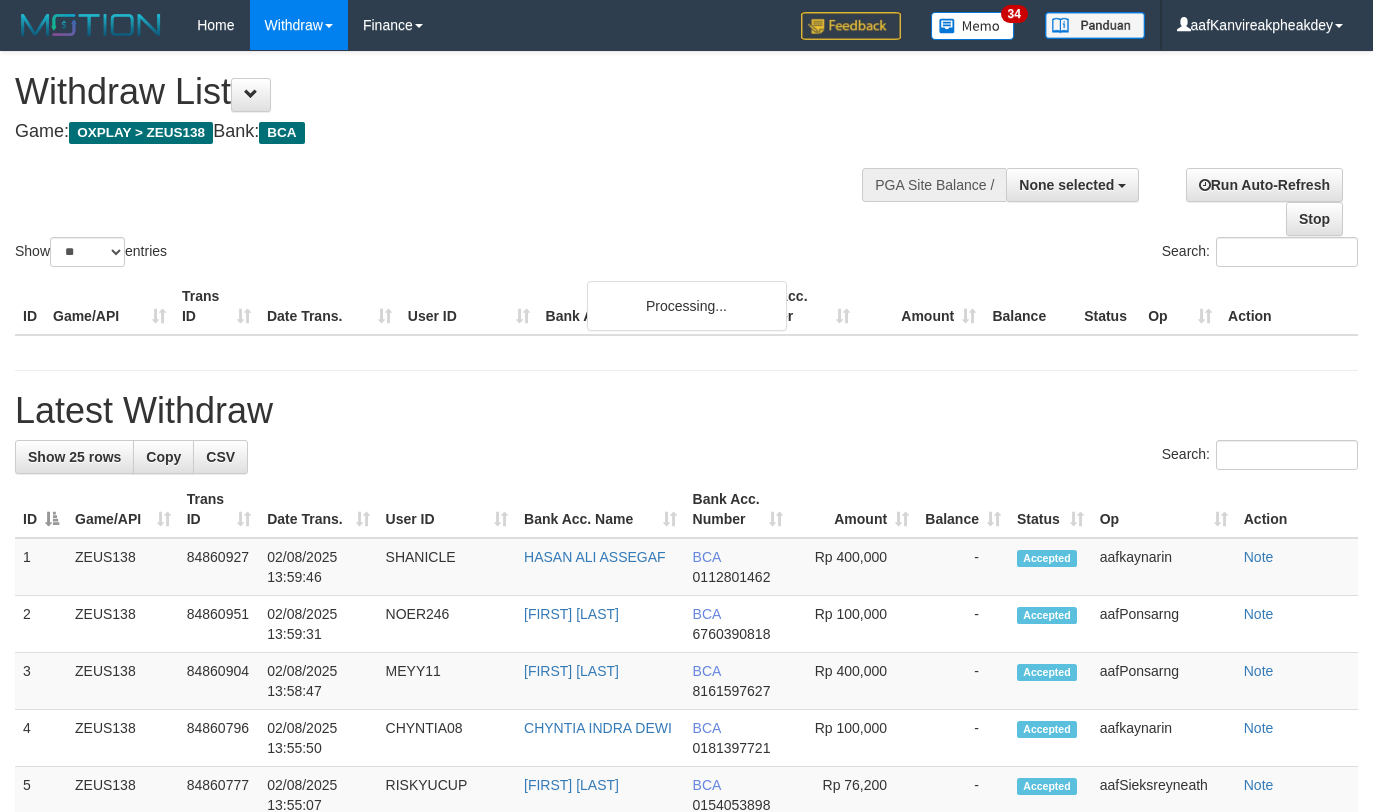 select 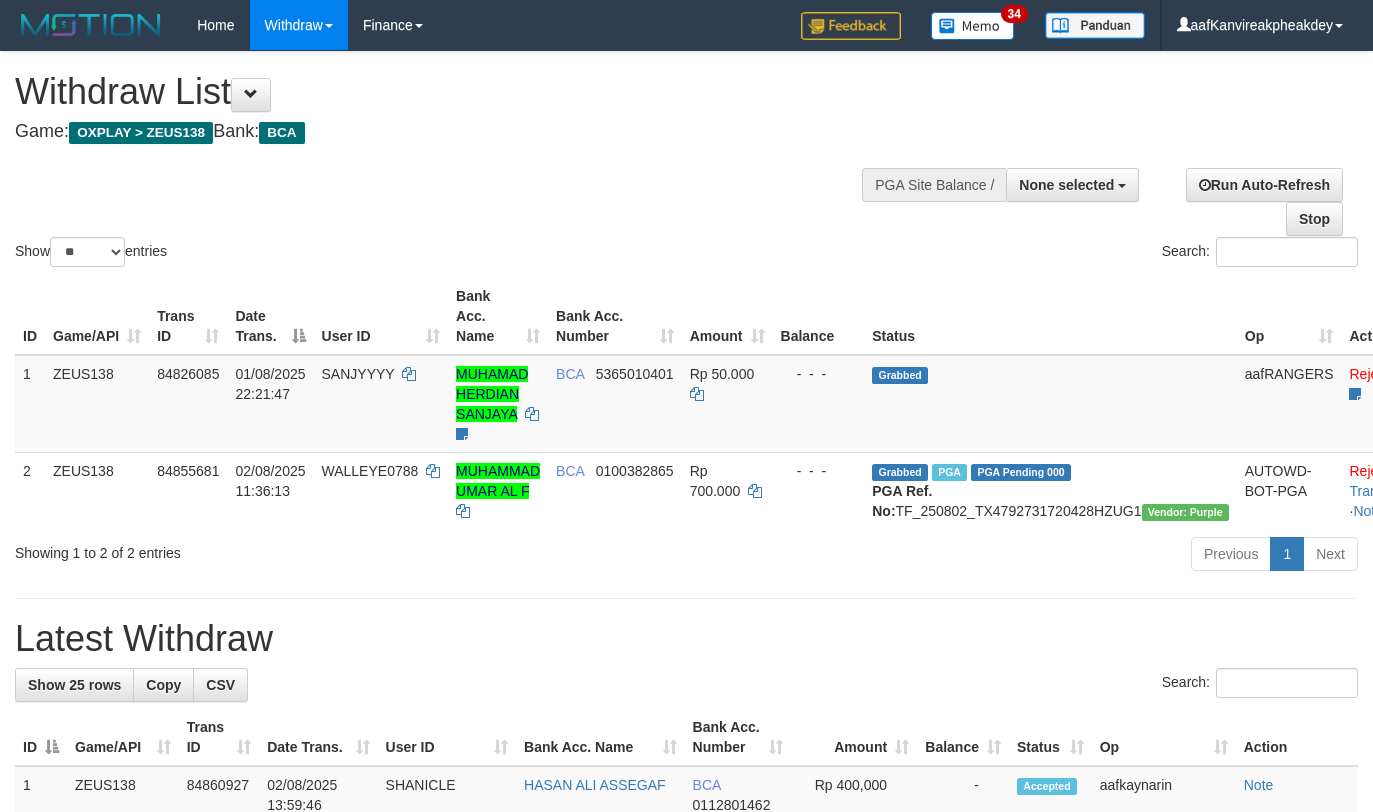 select 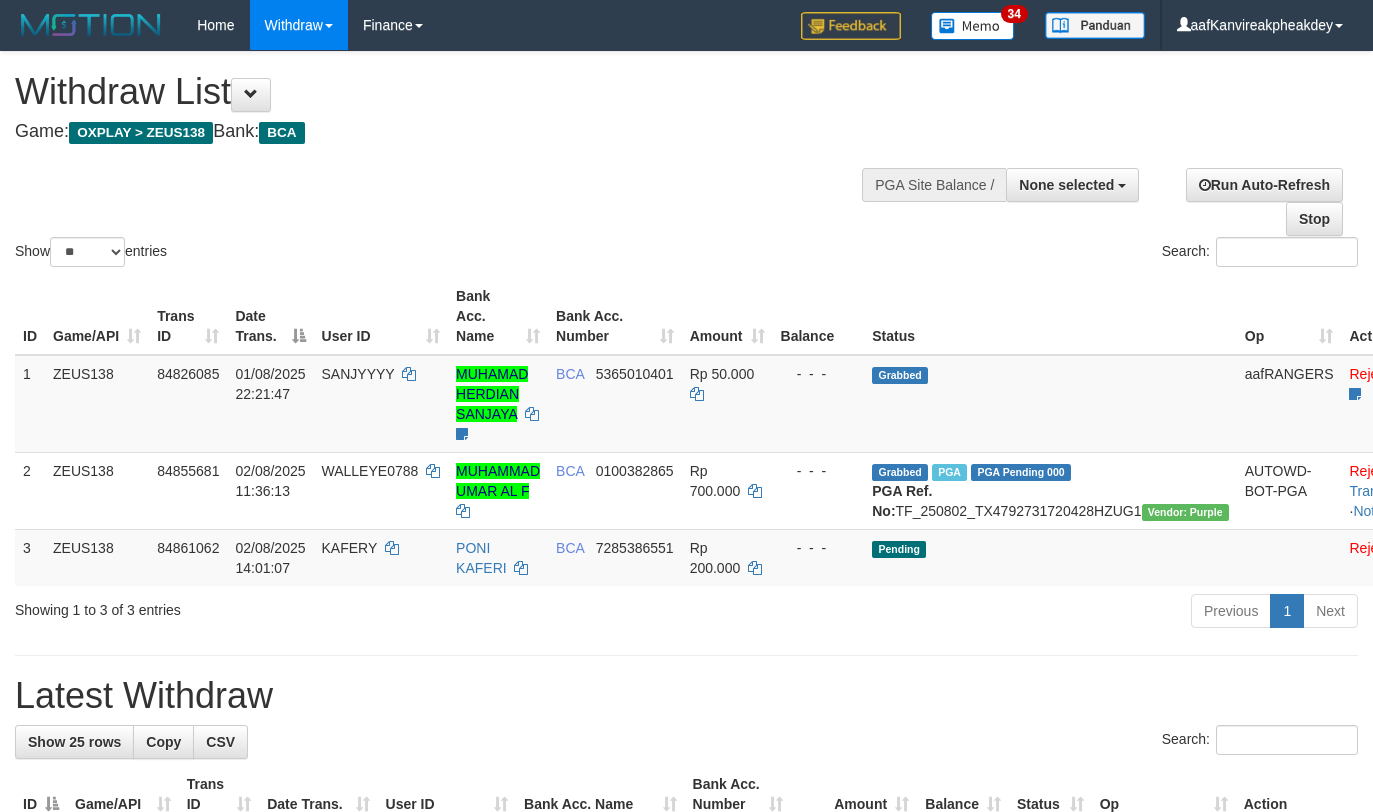 select 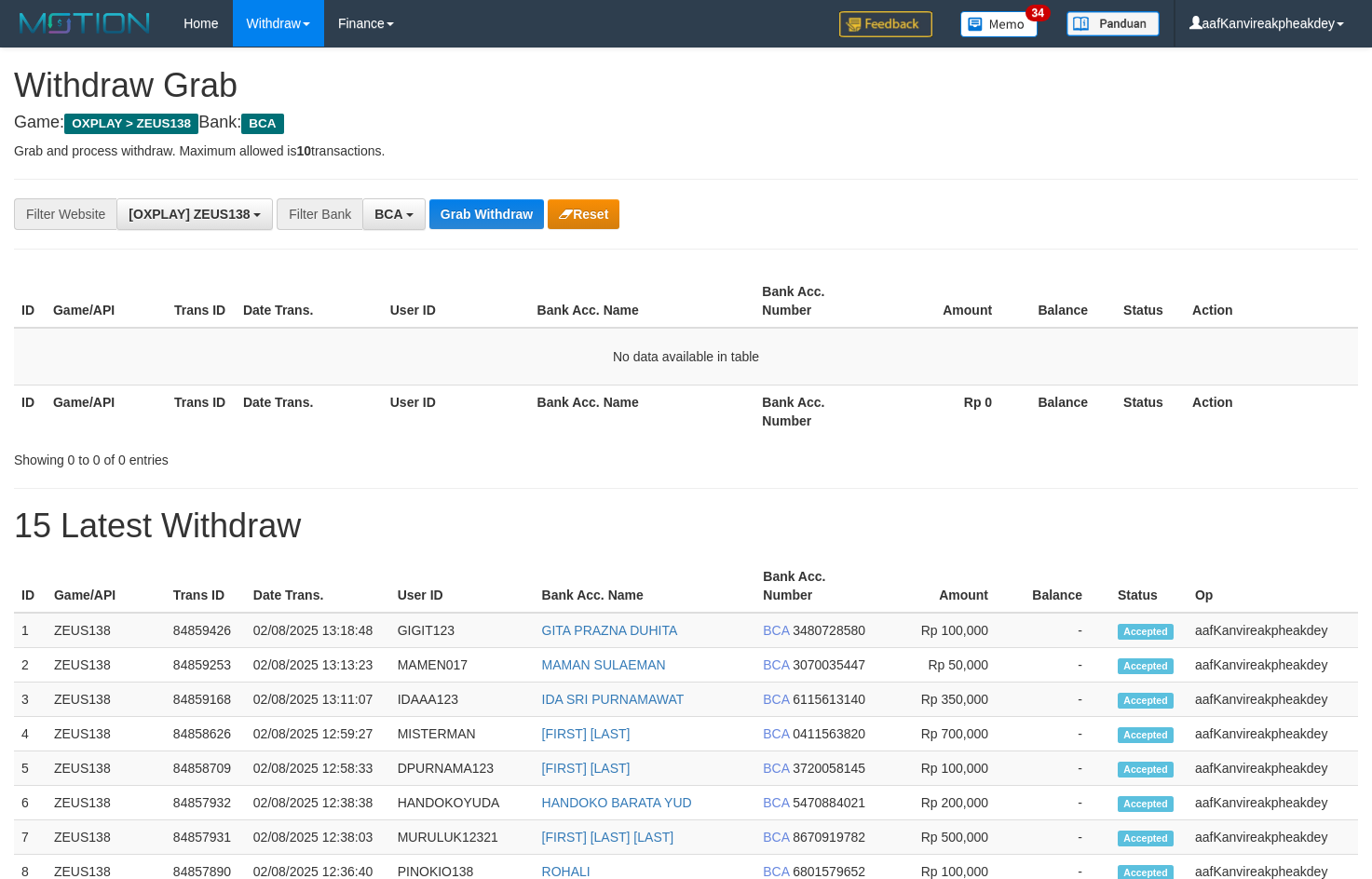 scroll, scrollTop: 0, scrollLeft: 0, axis: both 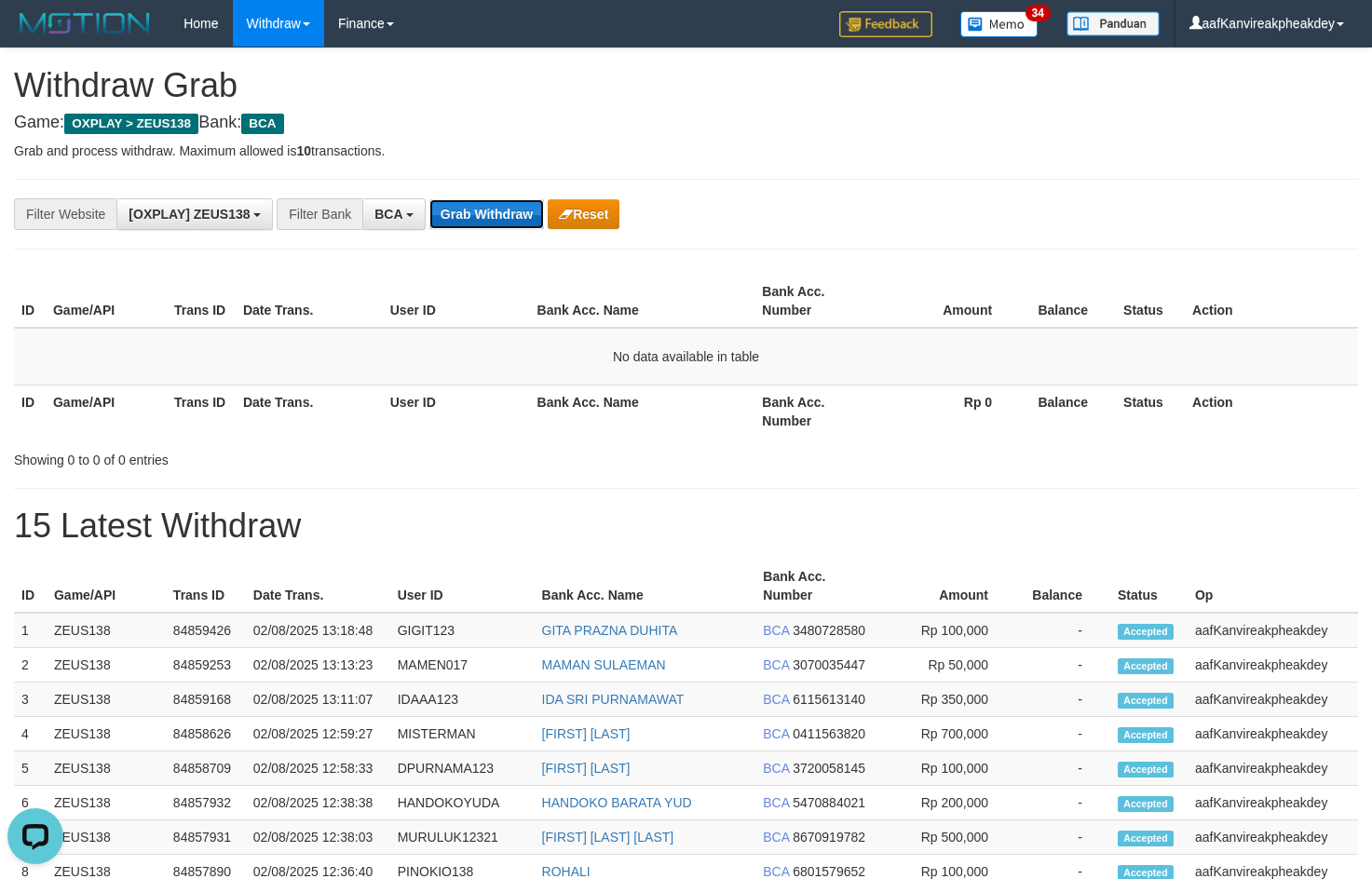 click on "Grab Withdraw" at bounding box center (486, 214) 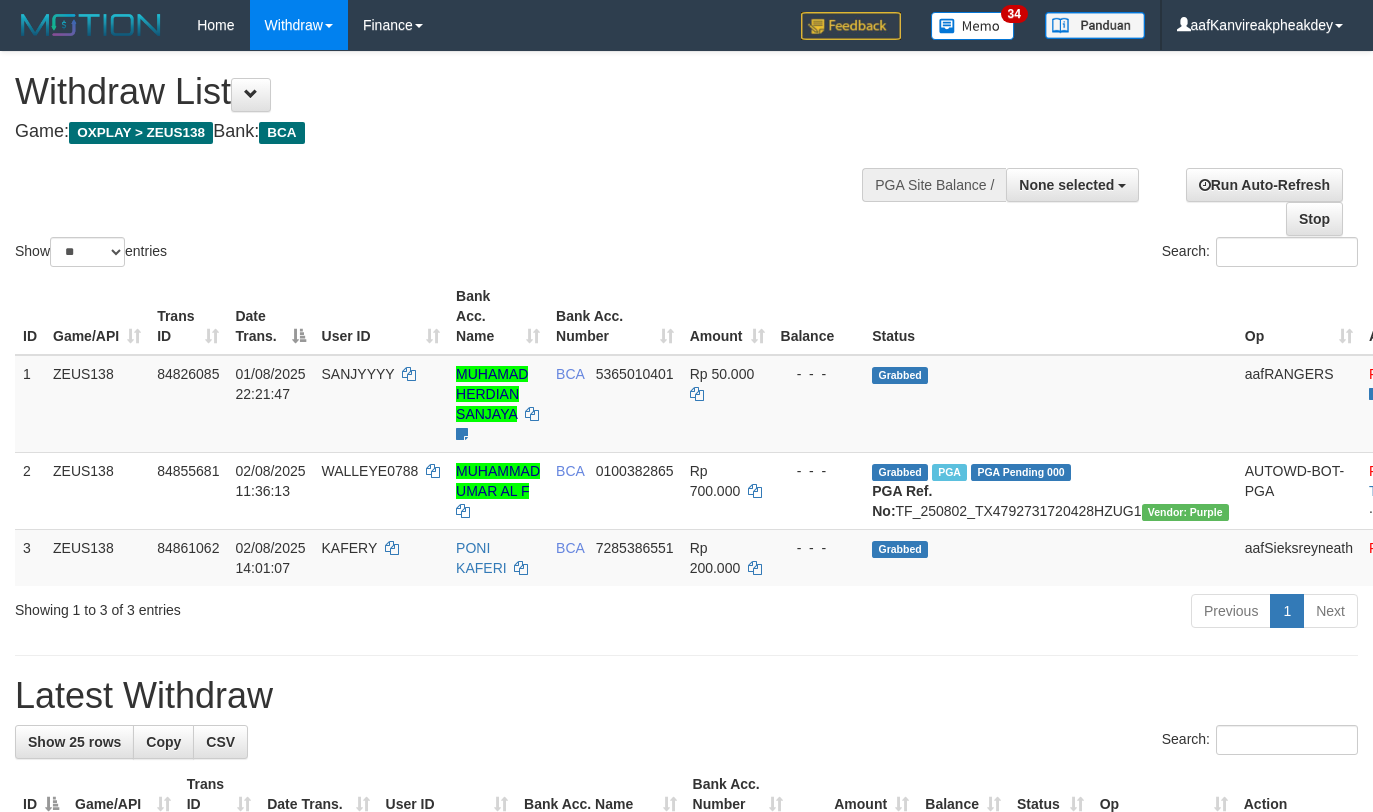 select 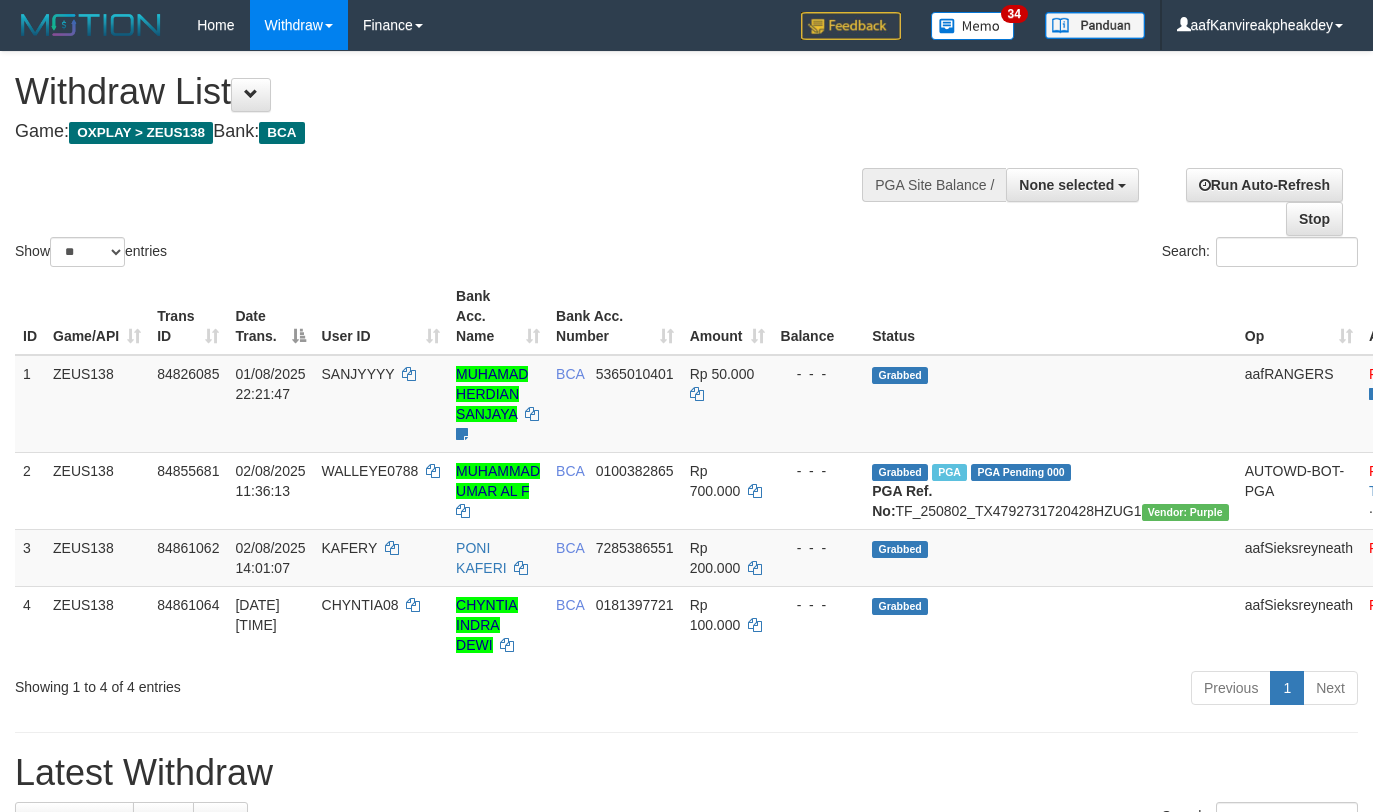 select 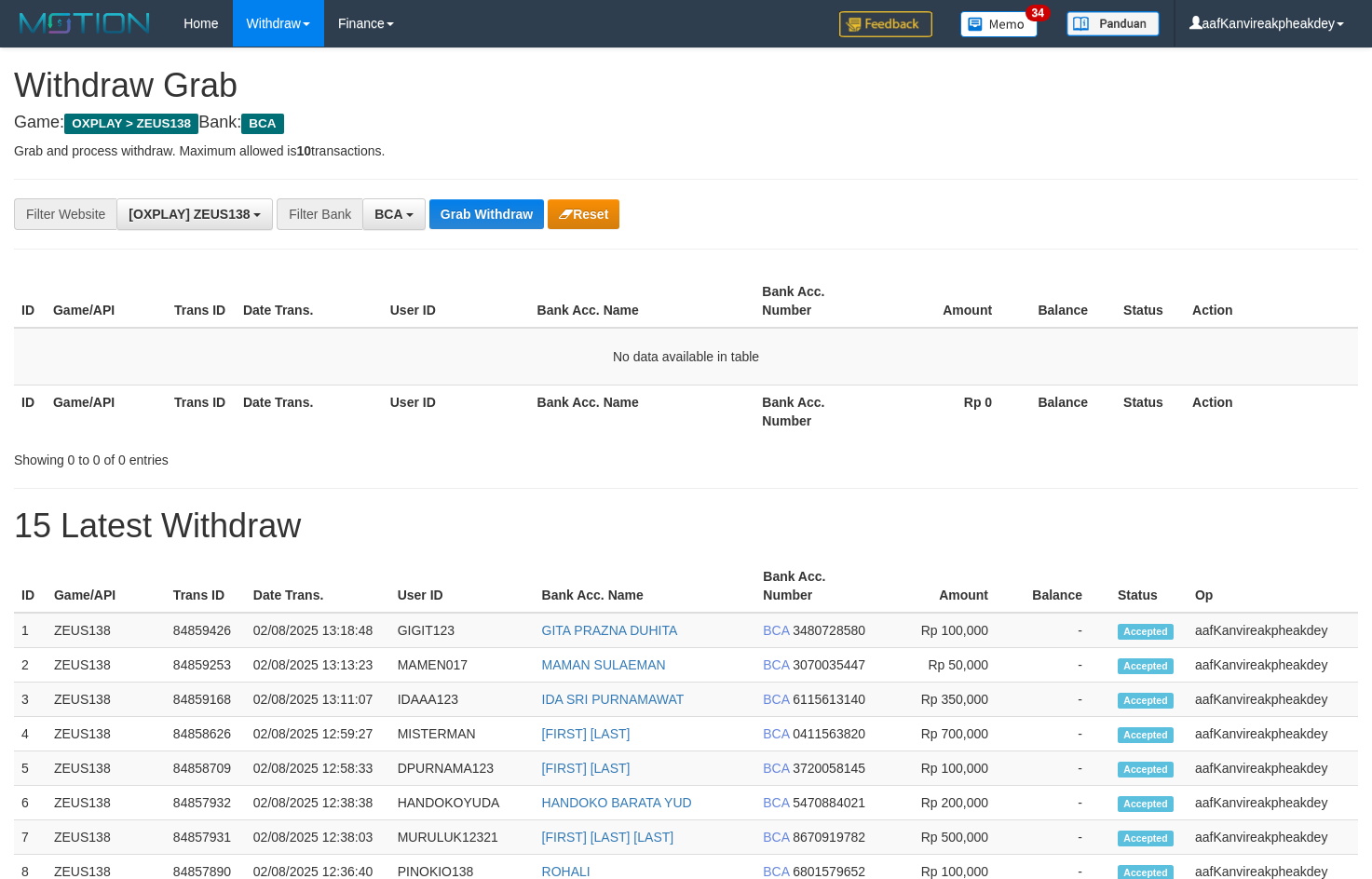 scroll, scrollTop: 0, scrollLeft: 0, axis: both 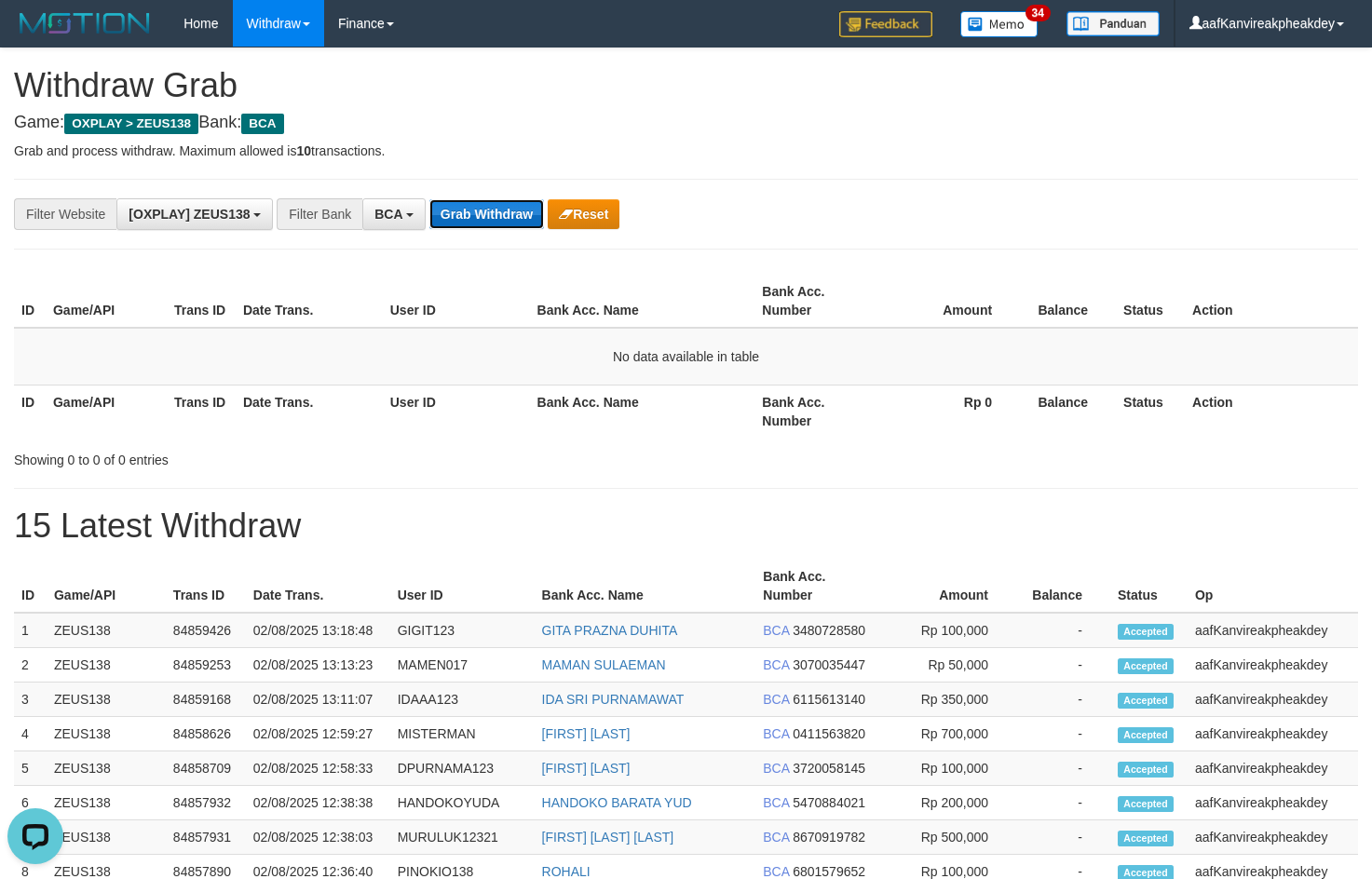 click on "Grab Withdraw" at bounding box center (486, 214) 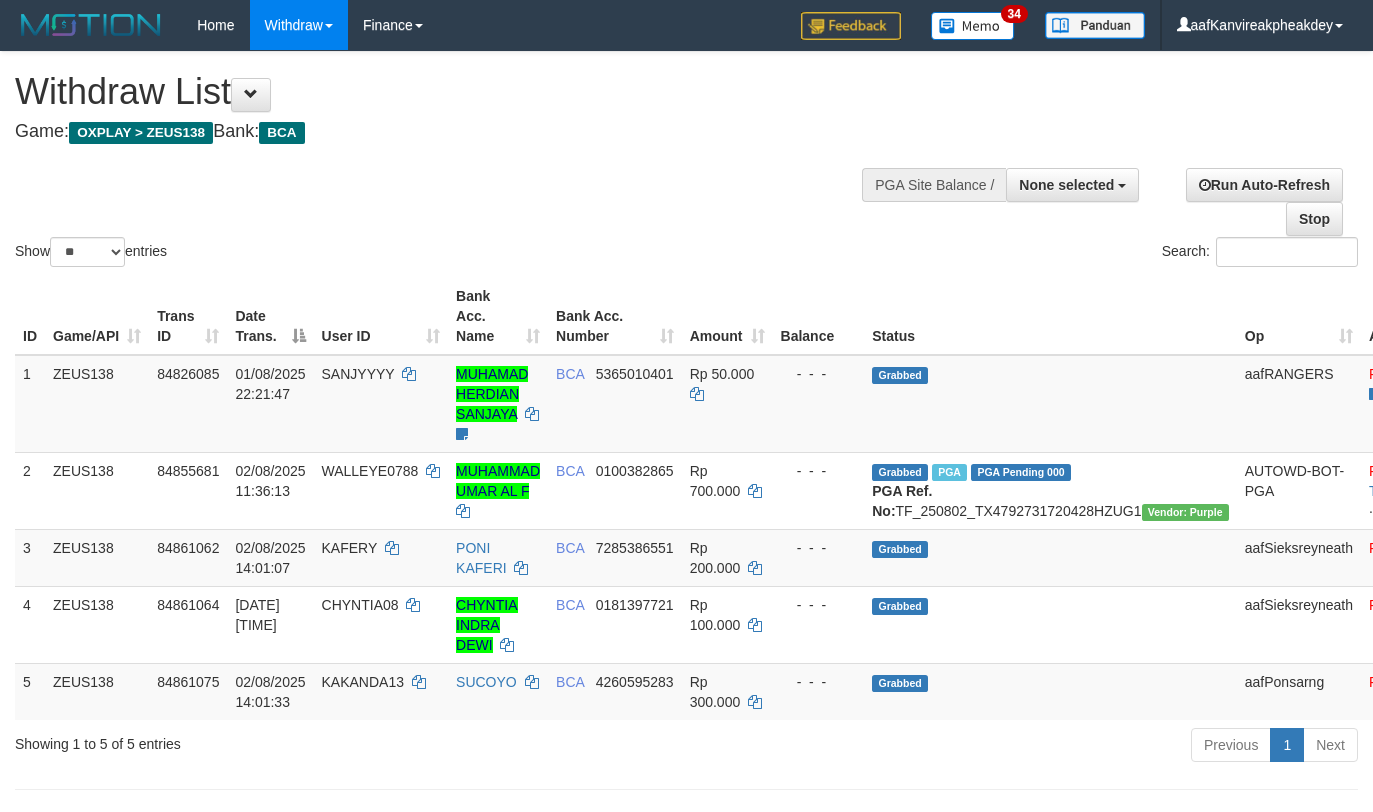 select 